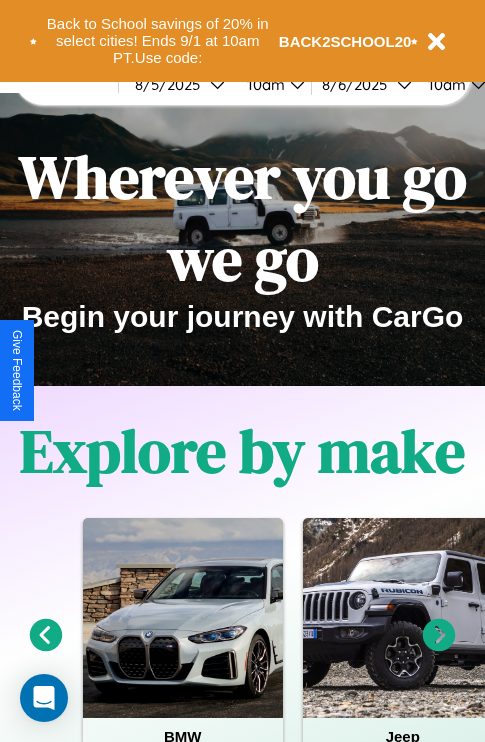 scroll, scrollTop: 0, scrollLeft: 0, axis: both 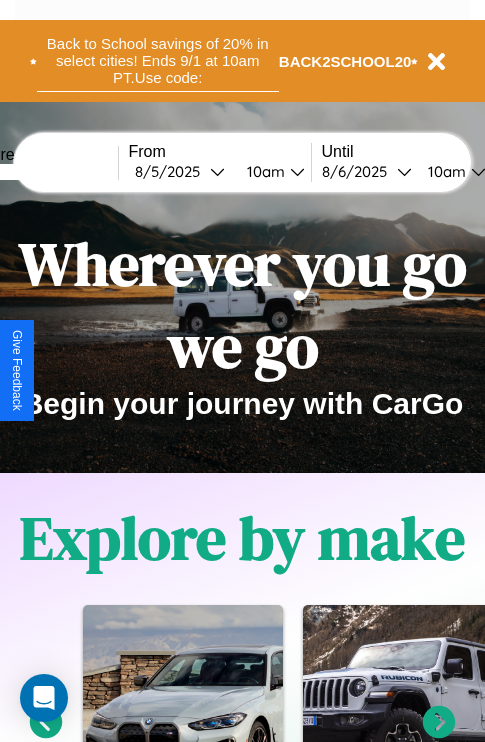 click on "Back to School savings of 20% in select cities! Ends 9/1 at 10am PT.  Use code:" at bounding box center (158, 61) 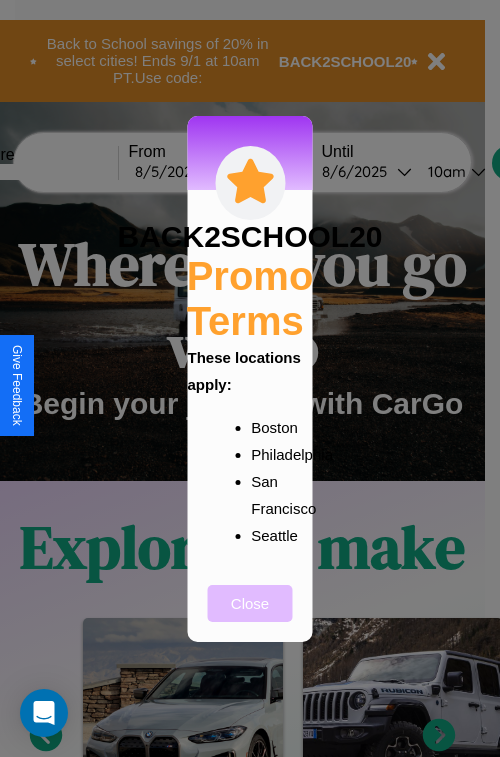 click on "Close" at bounding box center [250, 603] 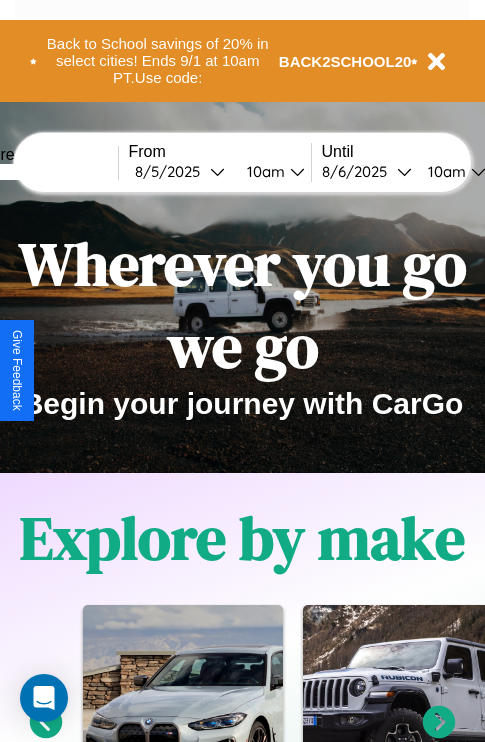 click at bounding box center (43, 172) 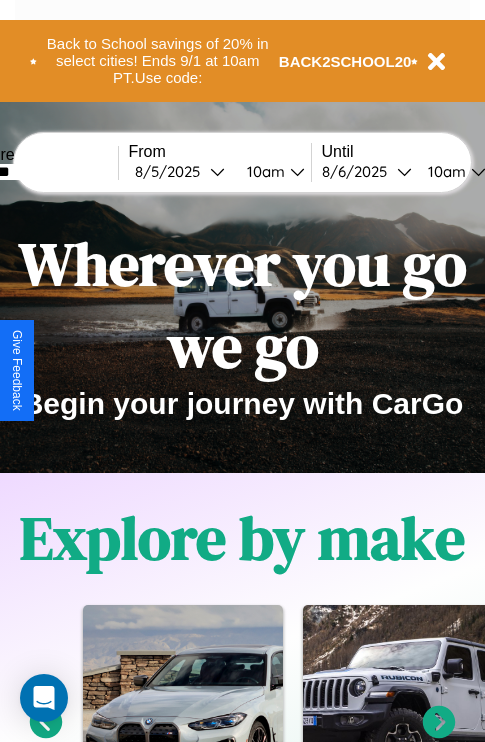 type on "*******" 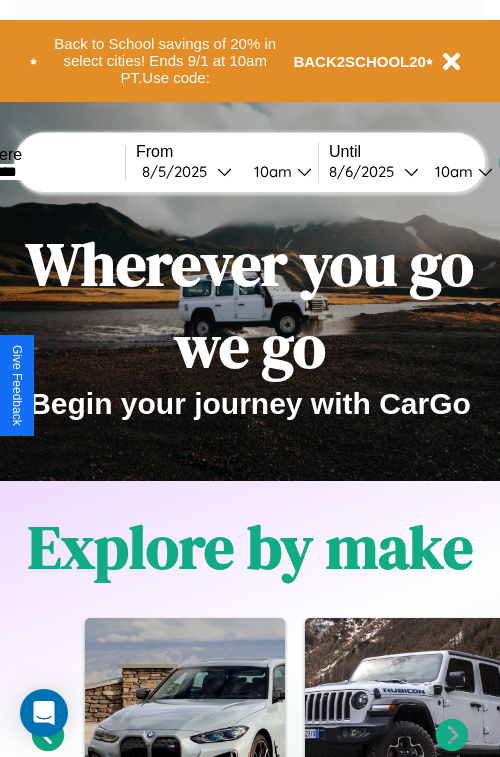select on "*" 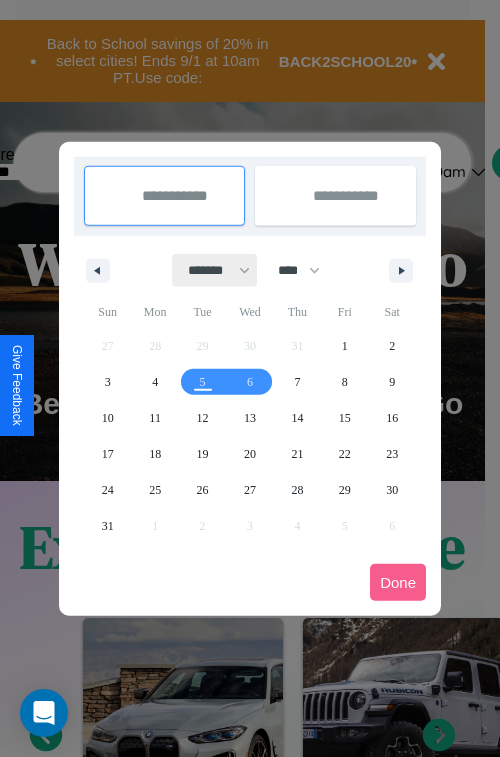 click on "******* ******** ***** ***** *** **** **** ****** ********* ******* ******** ********" at bounding box center [215, 270] 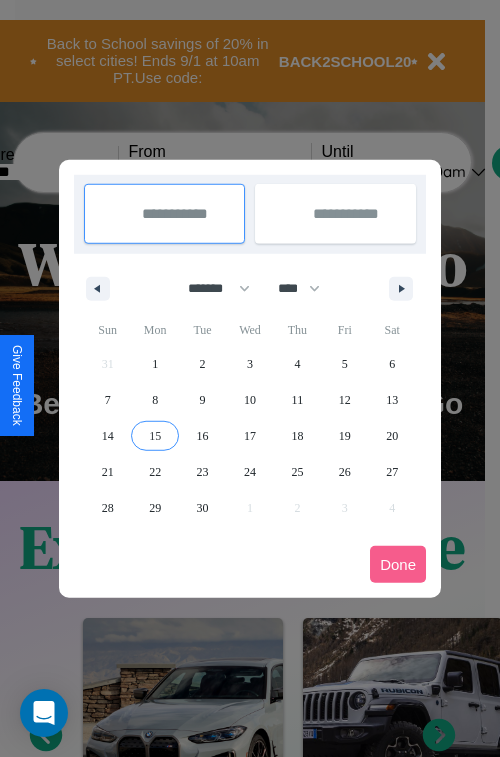 click on "15" at bounding box center [155, 436] 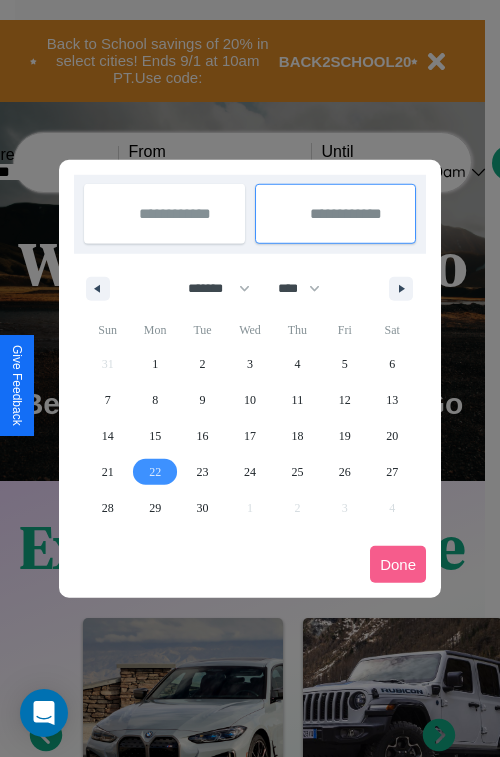 click on "22" at bounding box center [155, 472] 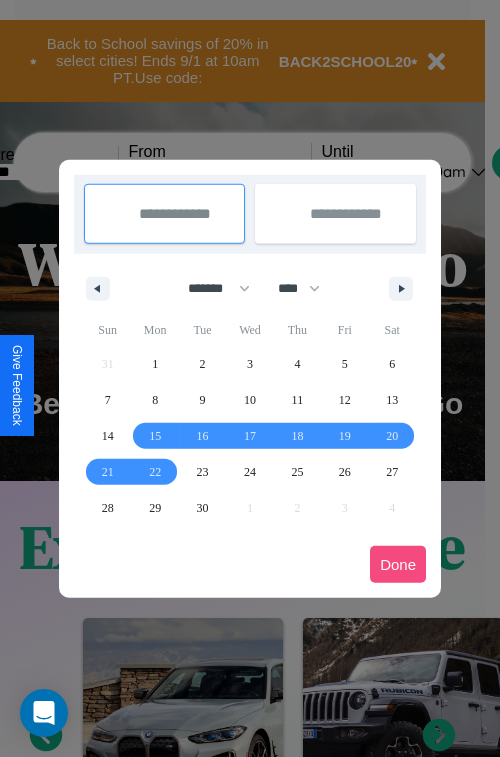 click on "Done" at bounding box center (398, 564) 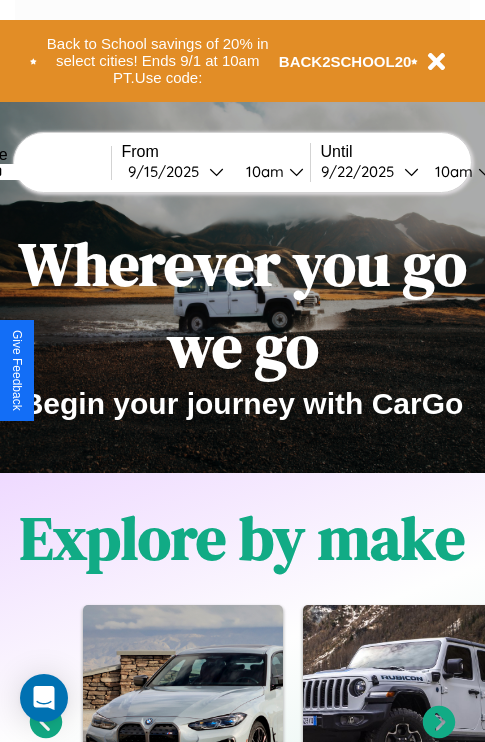 click on "10am" at bounding box center (262, 171) 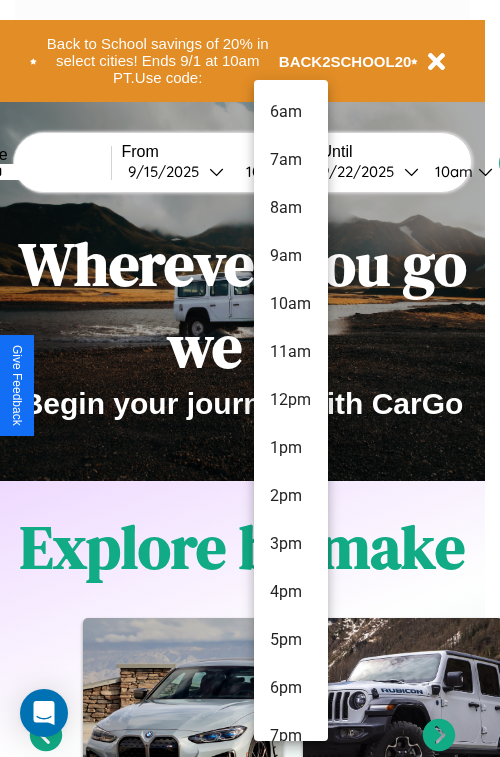 click on "3pm" at bounding box center (291, 544) 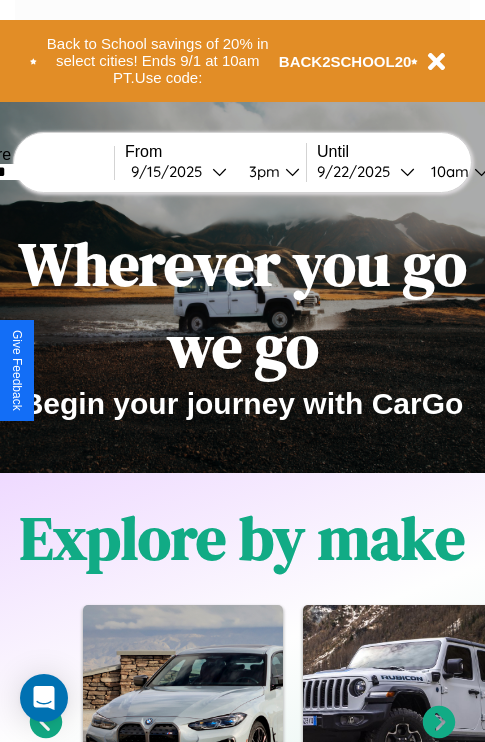 click on "10am" at bounding box center (447, 171) 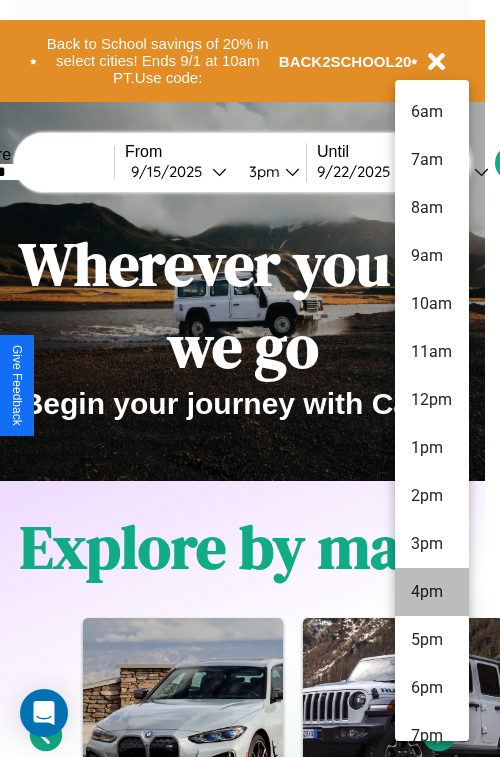 click on "4pm" at bounding box center (432, 592) 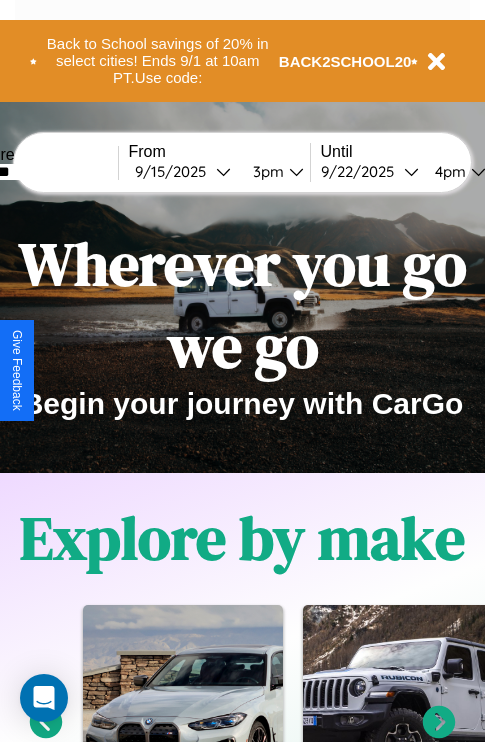 scroll, scrollTop: 0, scrollLeft: 69, axis: horizontal 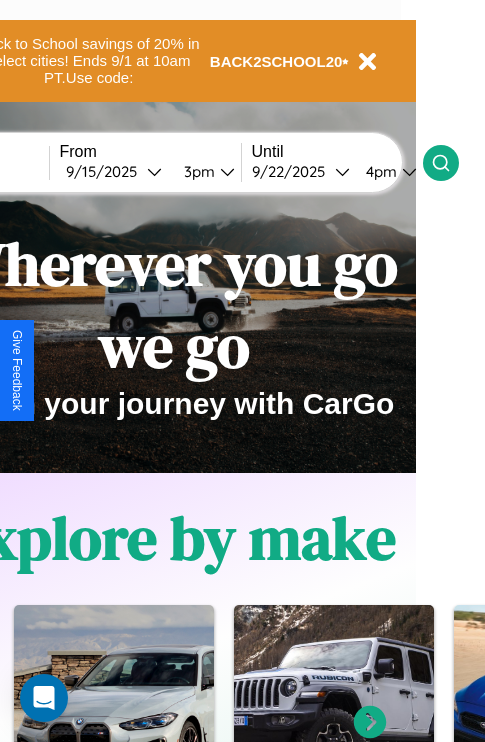 click 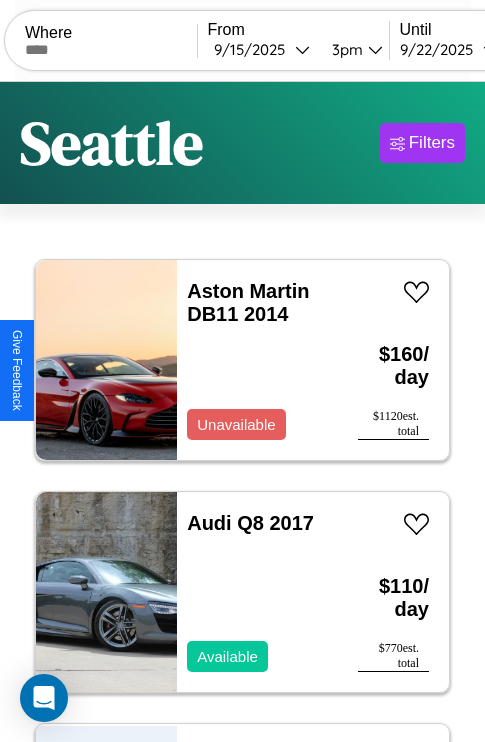 scroll, scrollTop: 79, scrollLeft: 0, axis: vertical 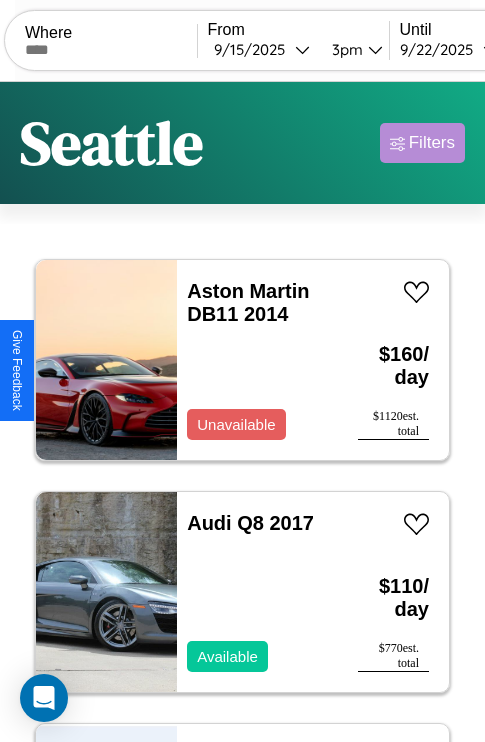 click on "Filters" at bounding box center (432, 143) 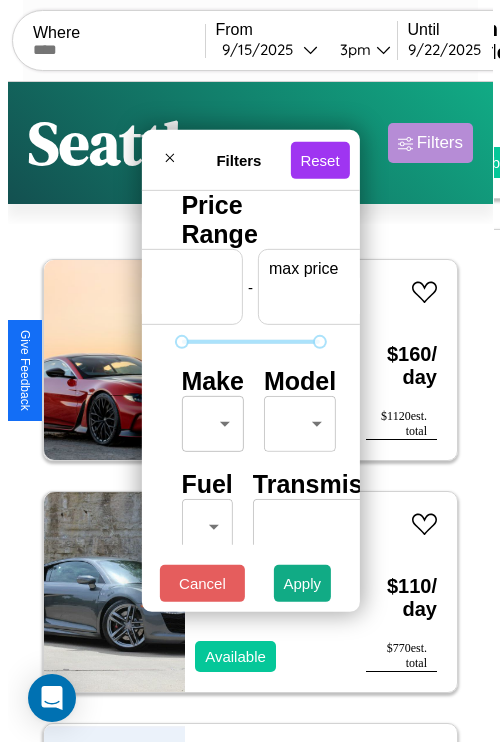 scroll, scrollTop: 0, scrollLeft: 124, axis: horizontal 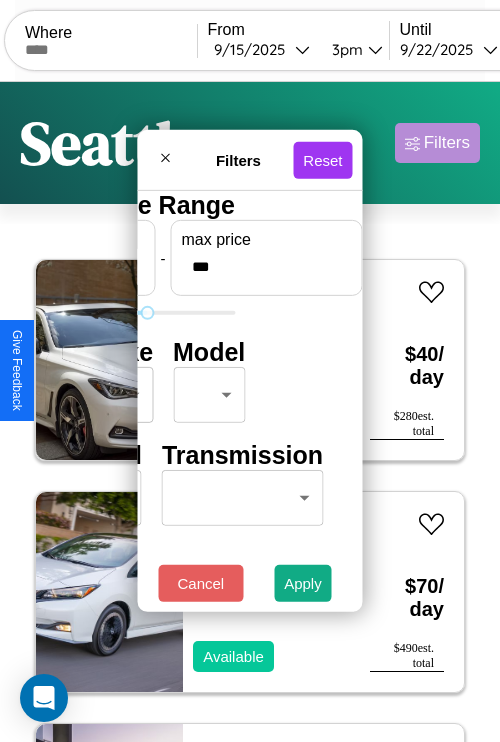 type on "***" 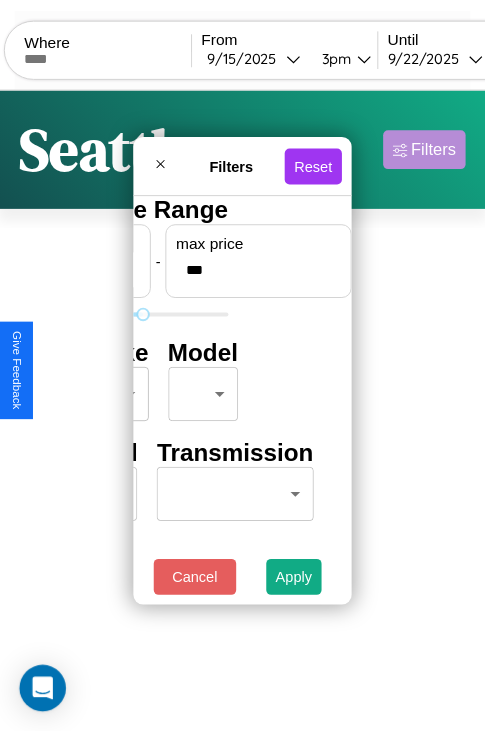 scroll, scrollTop: 0, scrollLeft: 0, axis: both 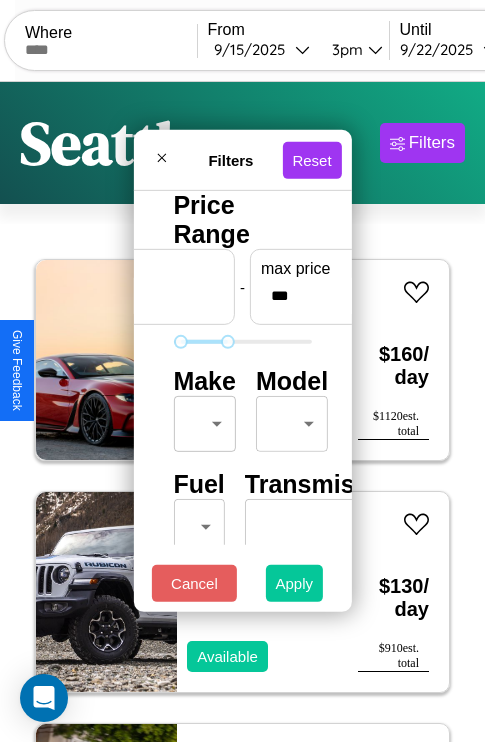 type on "**" 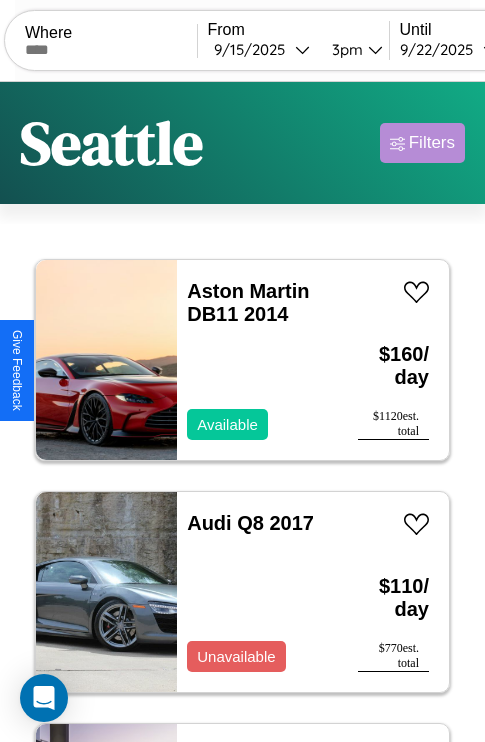 click on "Filters" at bounding box center (432, 143) 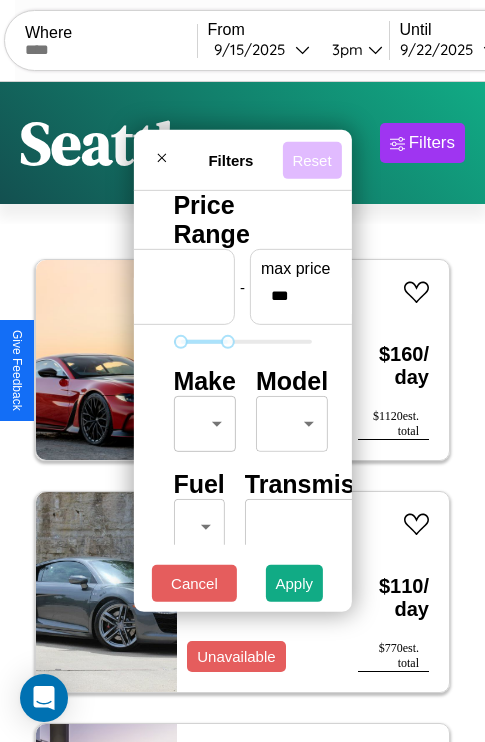 click on "Reset" at bounding box center (311, 159) 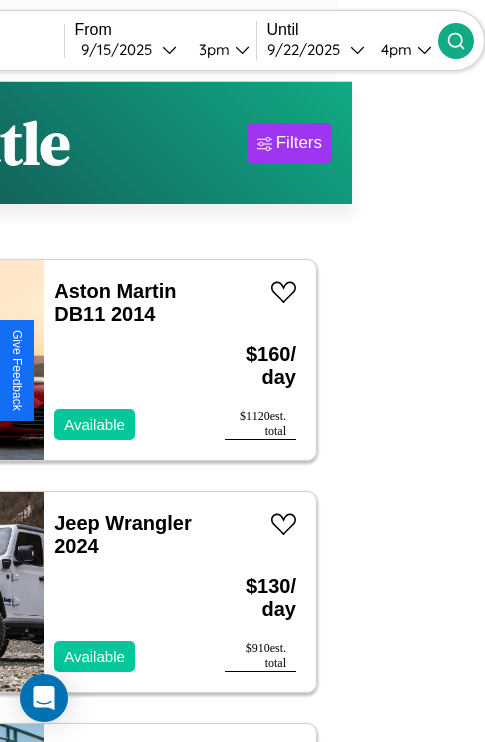 type on "*****" 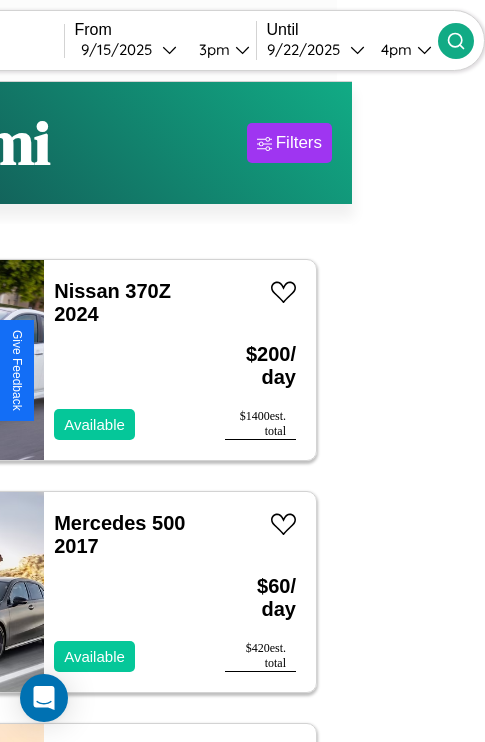 scroll, scrollTop: 64, scrollLeft: 80, axis: both 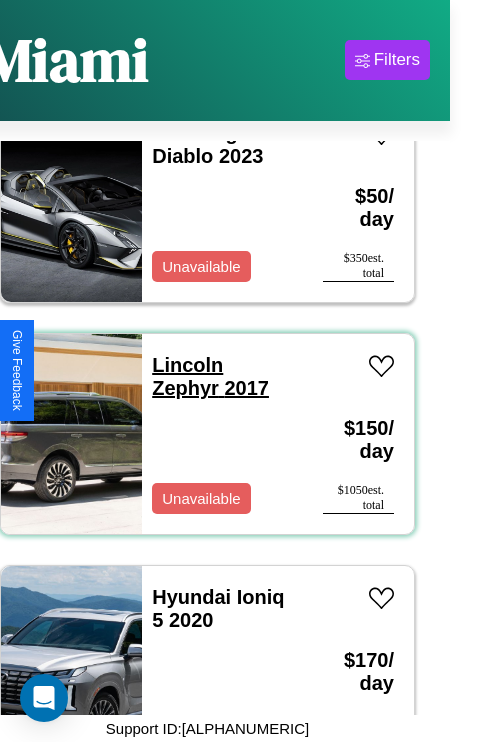 click on "Lincoln   Zephyr   2017" at bounding box center (210, 376) 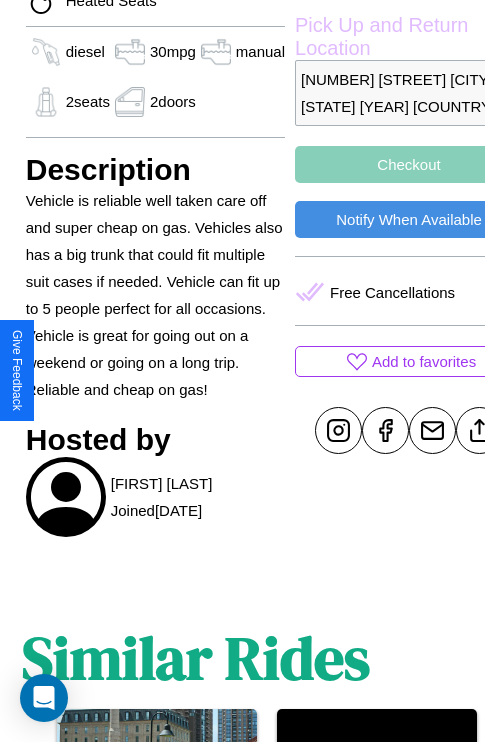 scroll, scrollTop: 698, scrollLeft: 52, axis: both 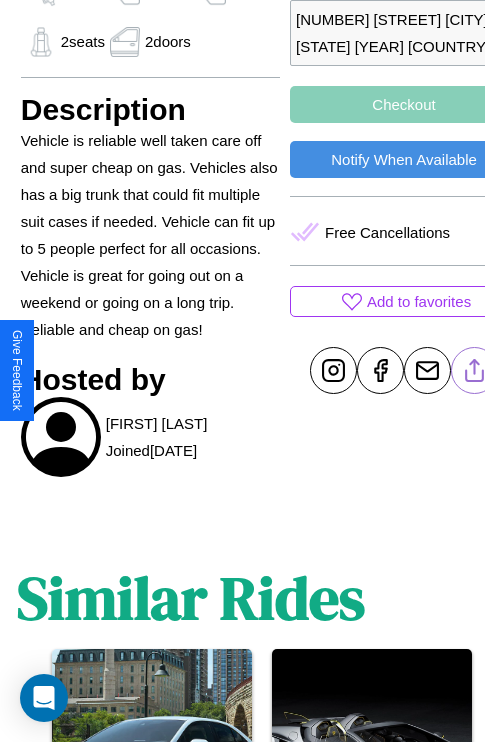 click 